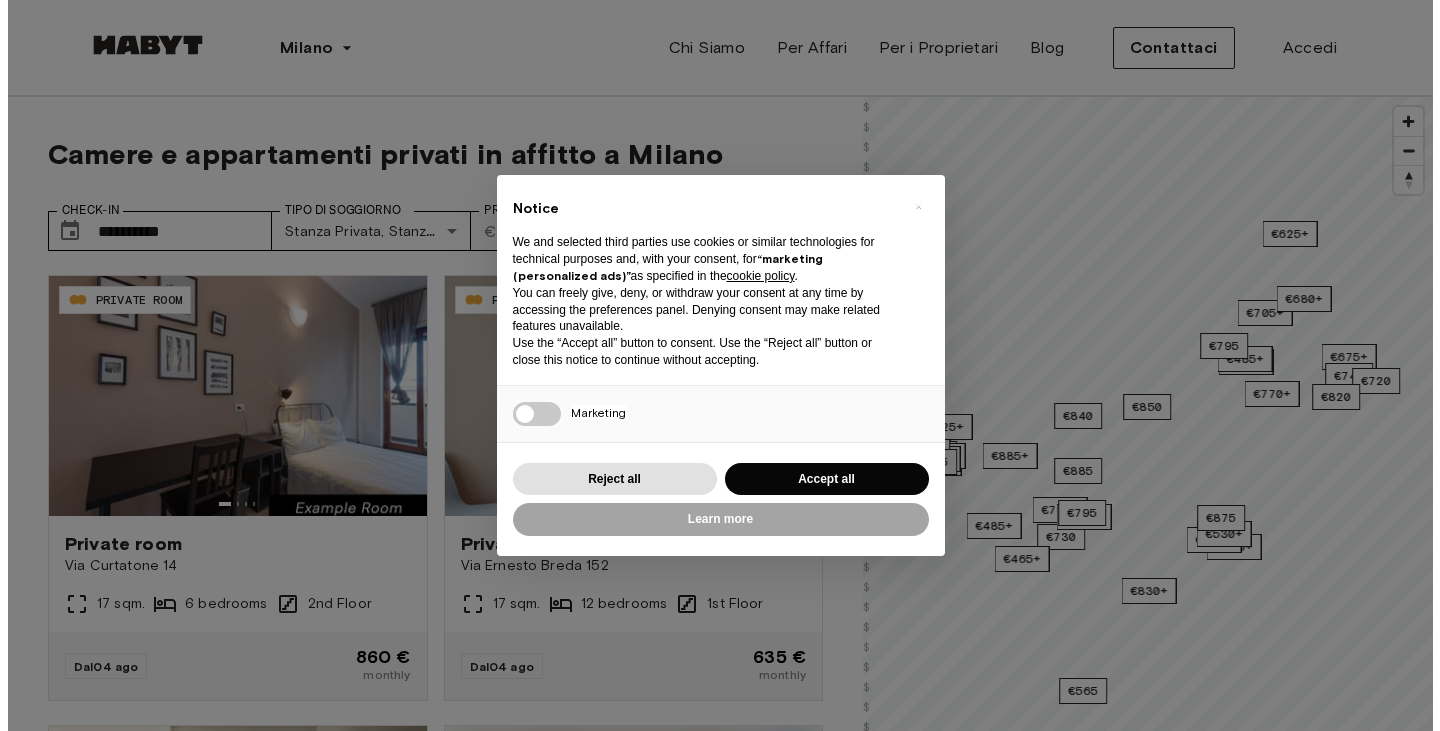 scroll, scrollTop: 0, scrollLeft: 0, axis: both 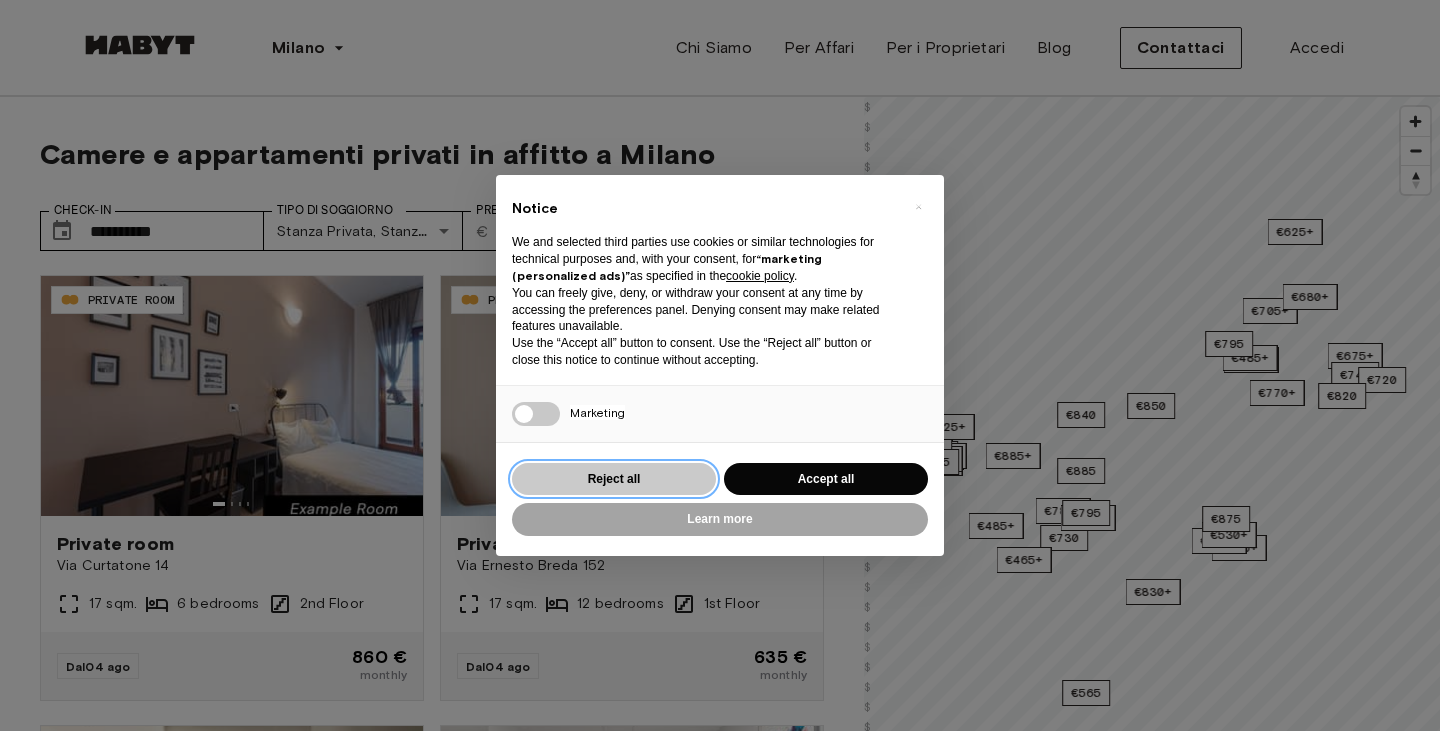 click on "Reject all" at bounding box center [614, 479] 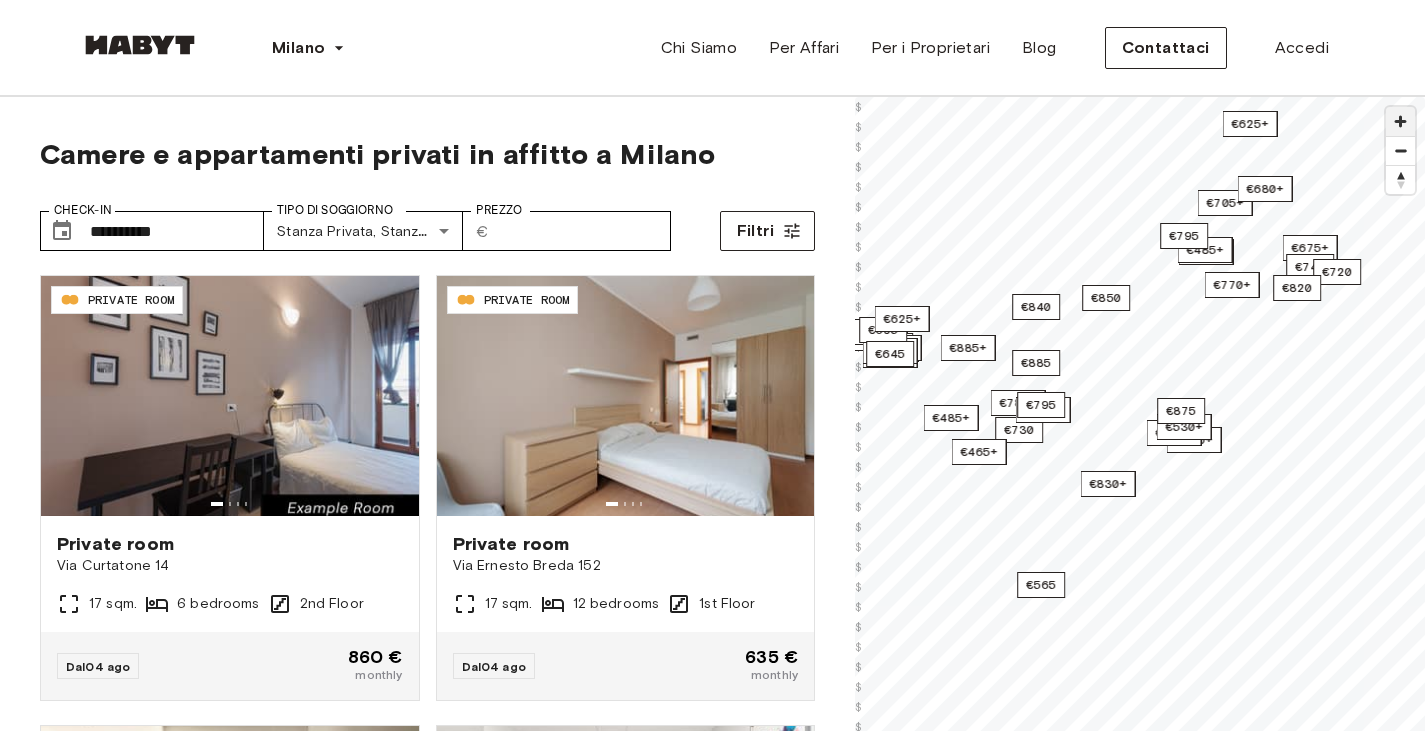 click at bounding box center (1400, 121) 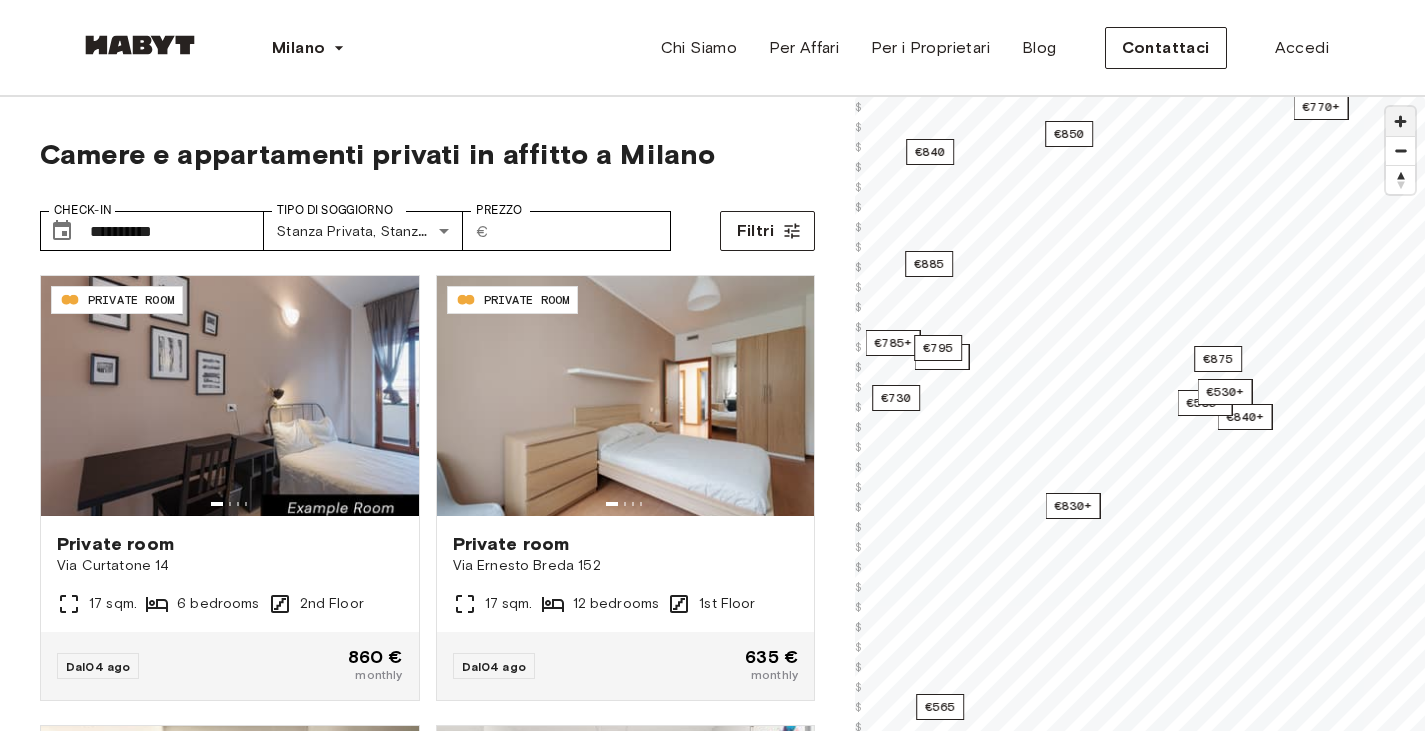 click at bounding box center [1400, 121] 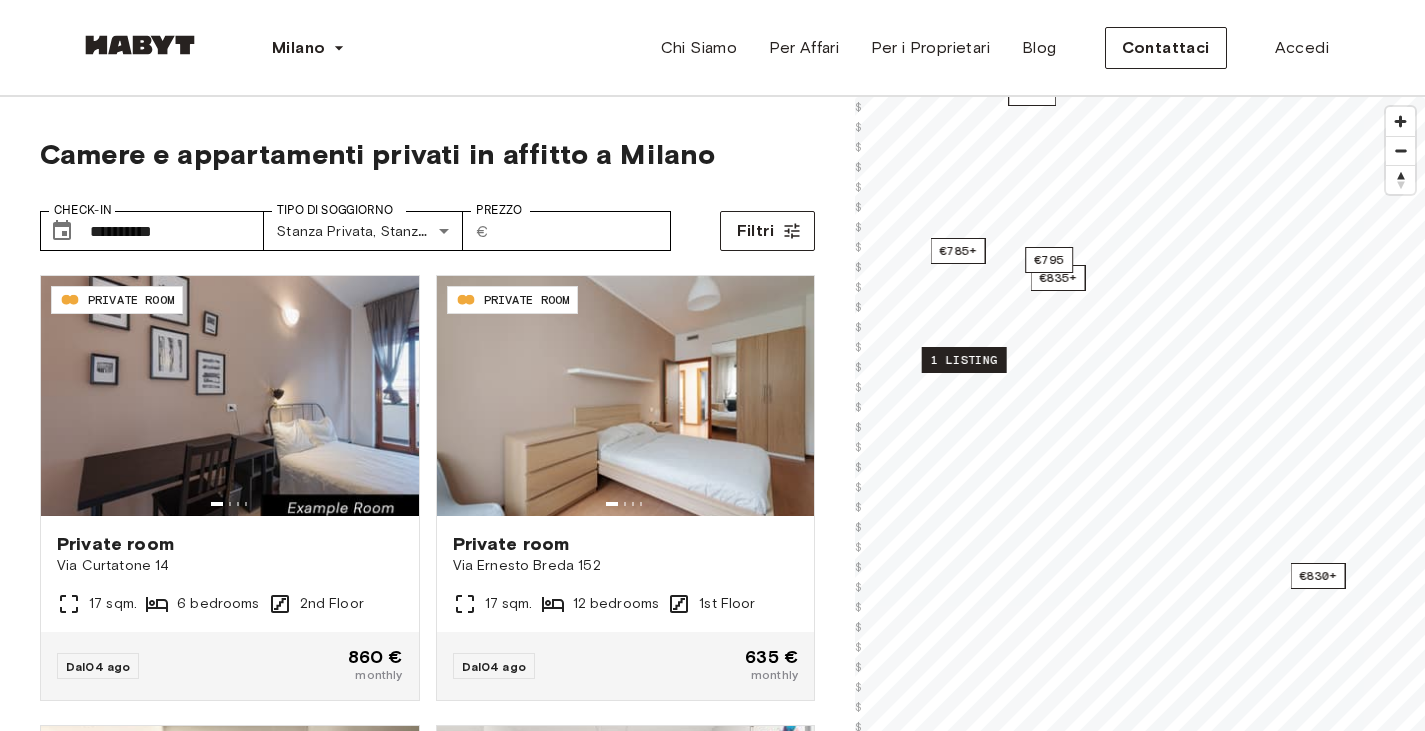 click on "1 listing" at bounding box center [964, 360] 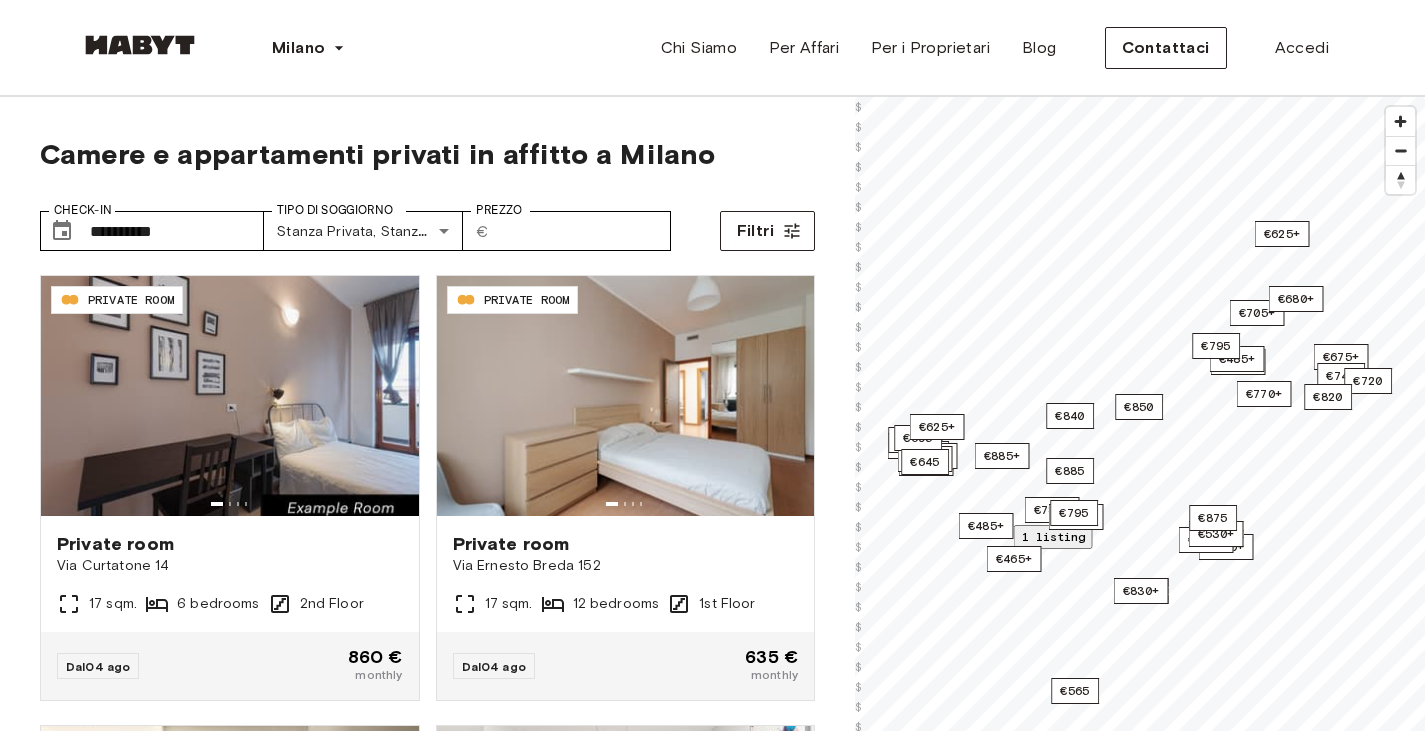 click on "Piazza Bolivar 3" at bounding box center [911, 888] 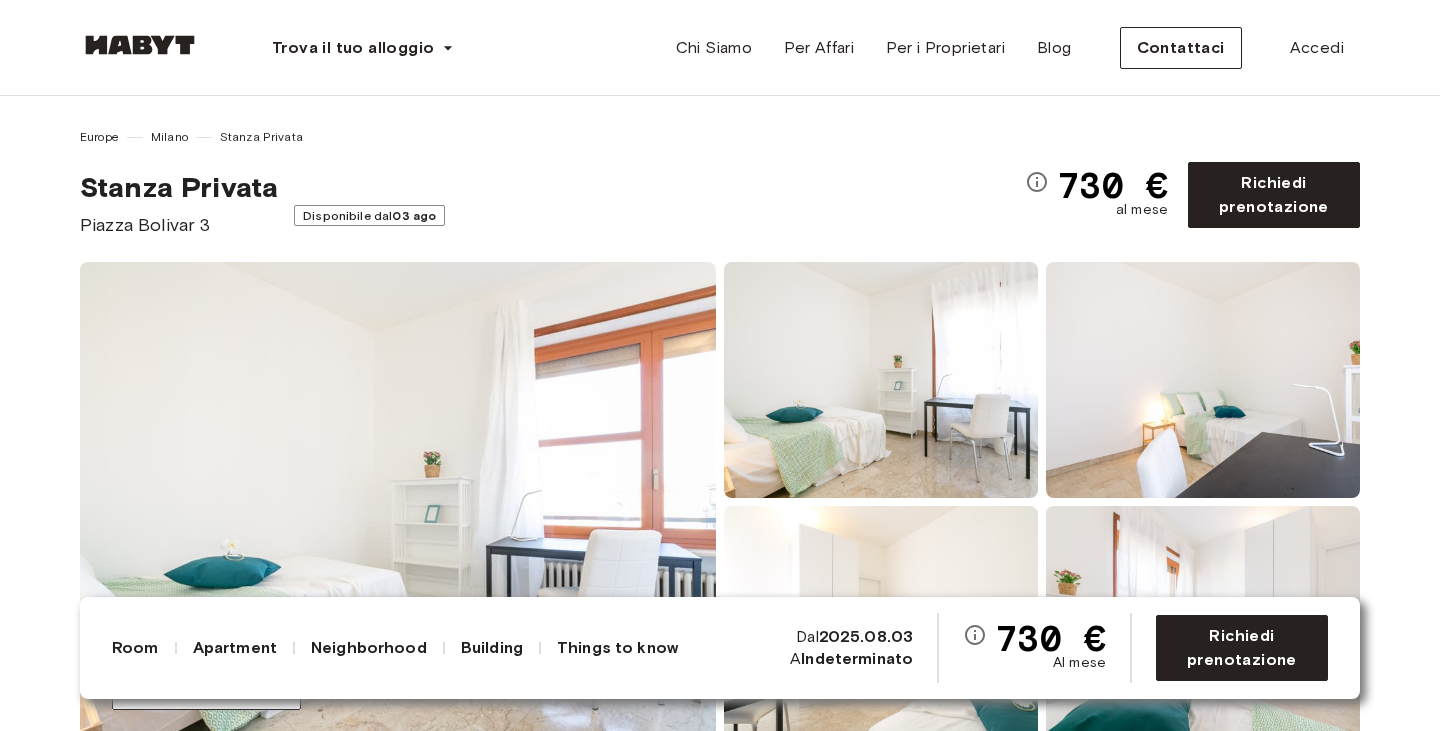 scroll, scrollTop: 0, scrollLeft: 0, axis: both 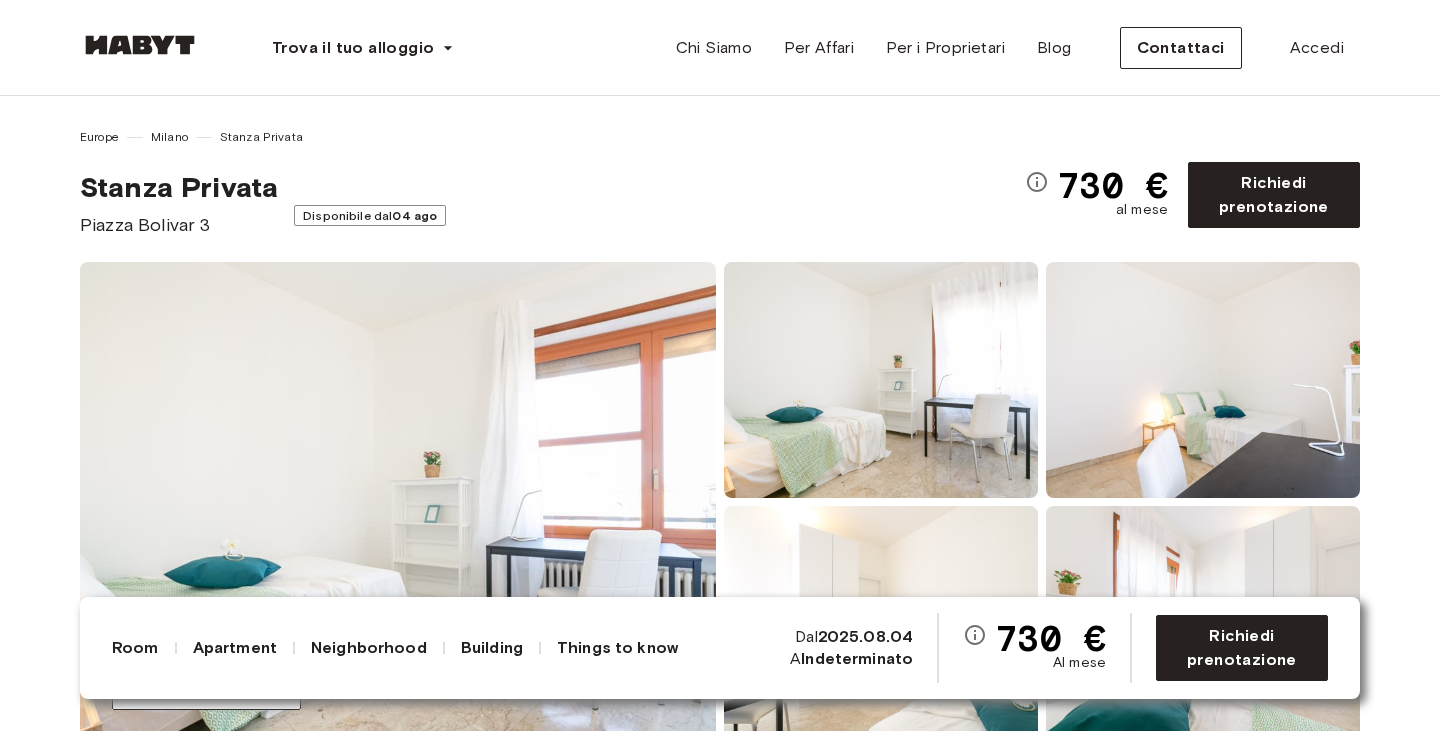 click on "Show all photos" at bounding box center (720, 502) 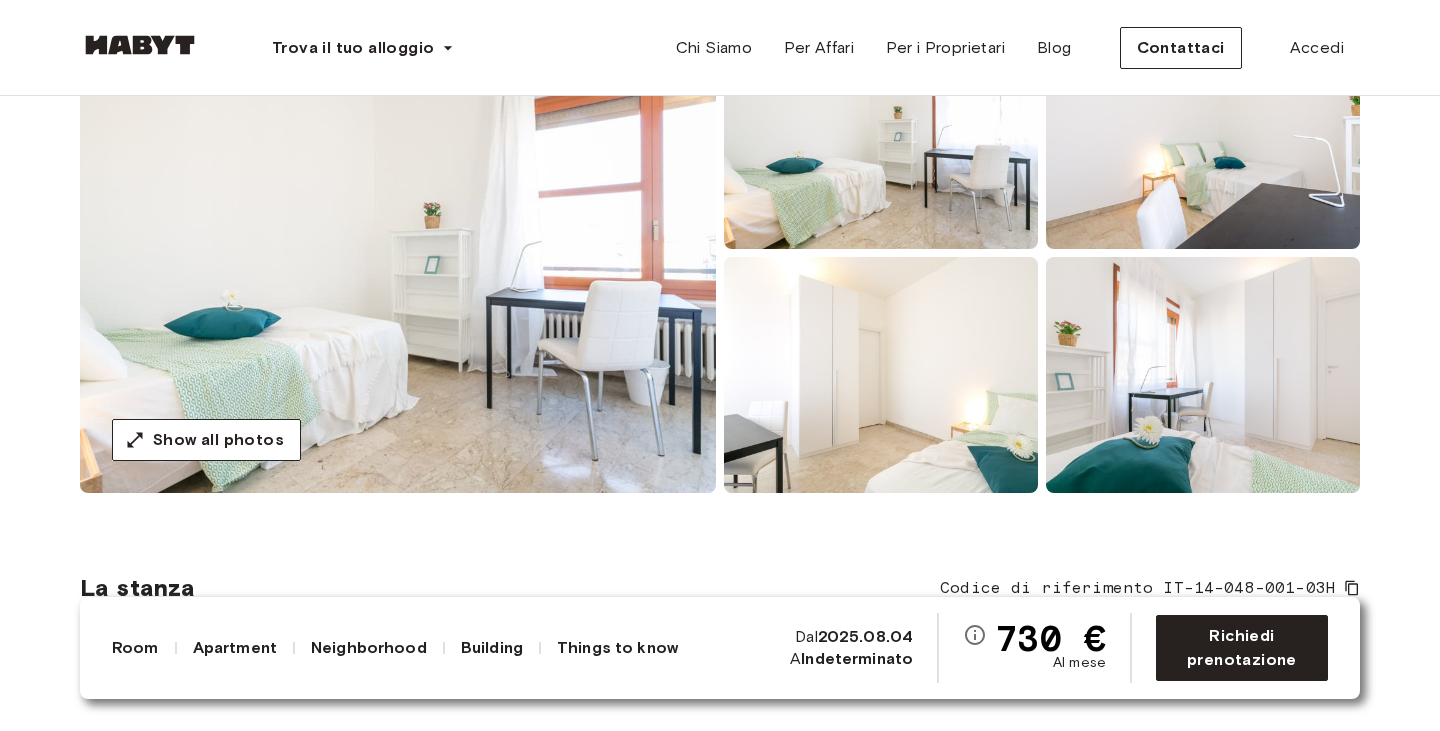 scroll, scrollTop: 0, scrollLeft: 0, axis: both 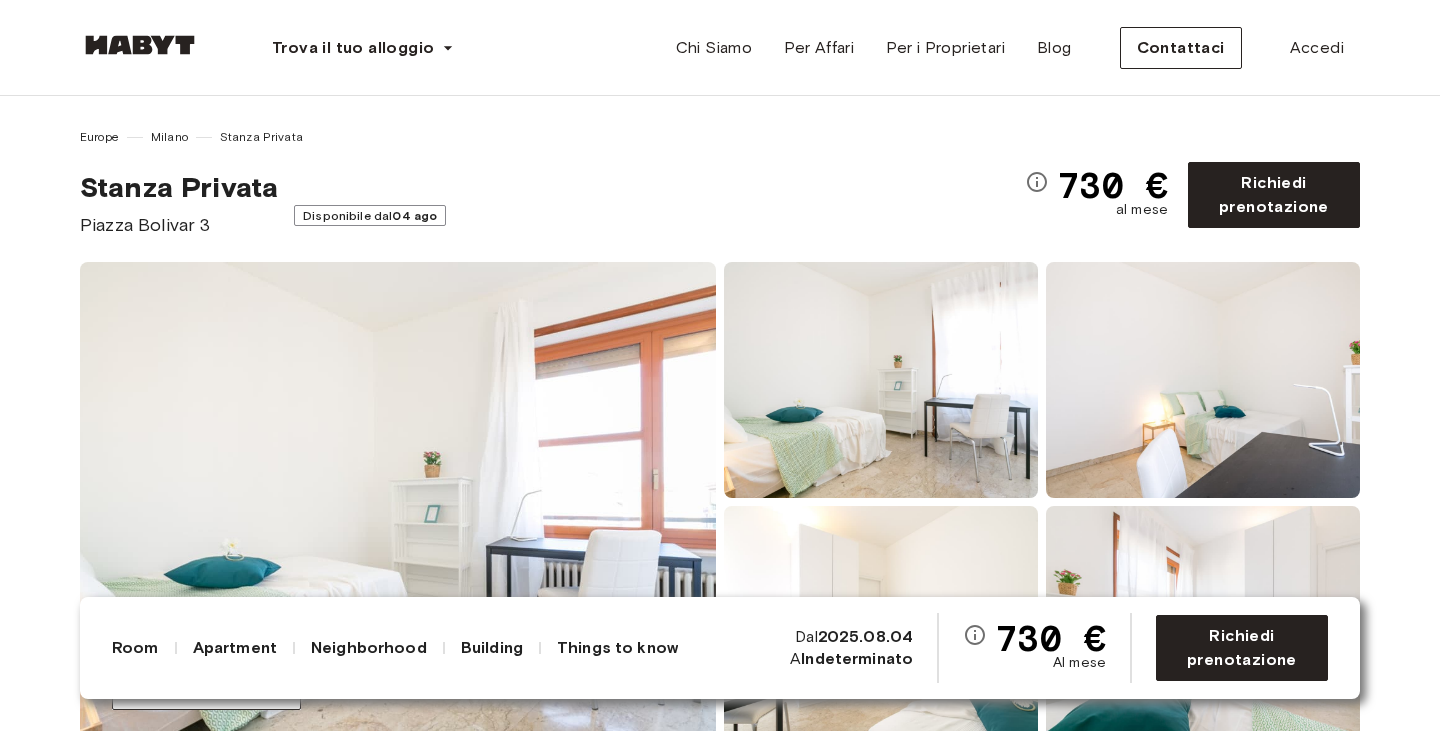 click on "Indeterminato" at bounding box center [857, 658] 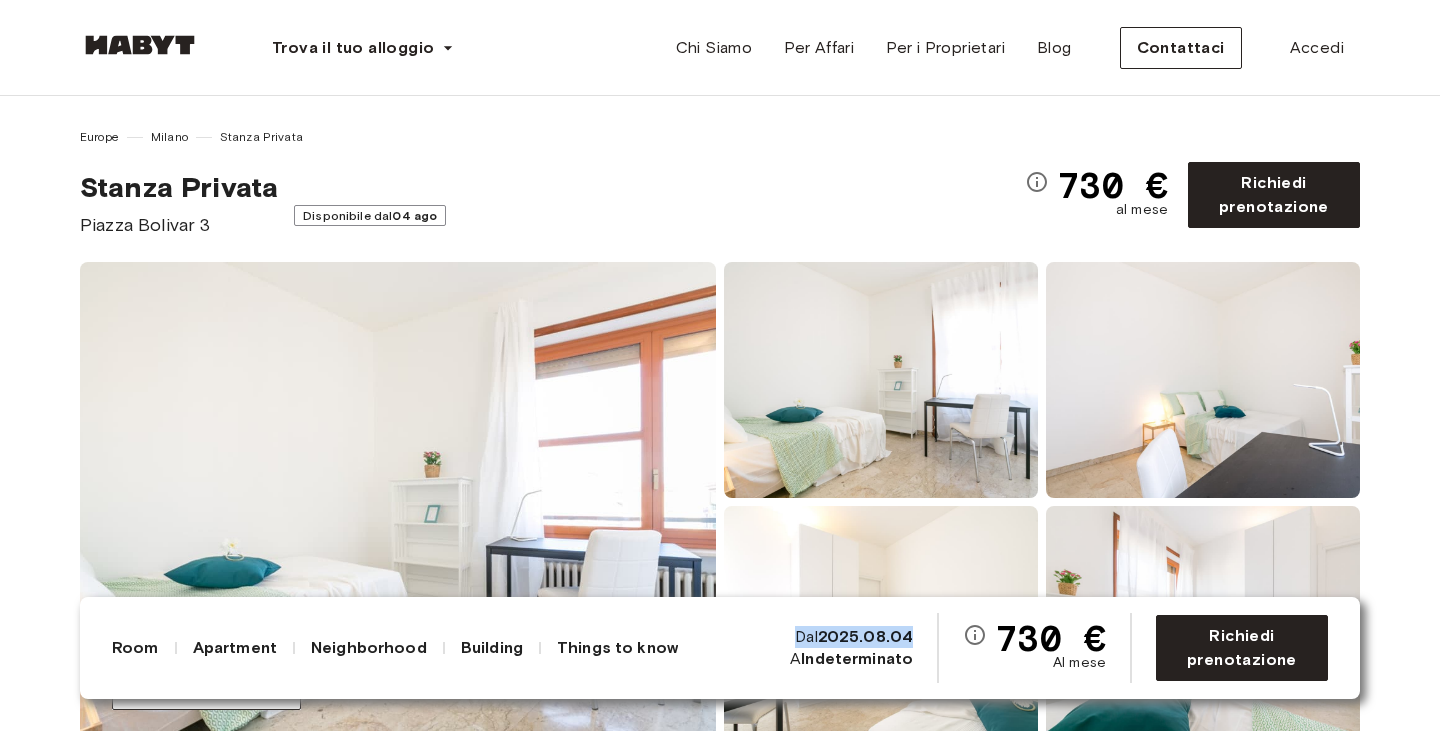 click on "2025.08.04" at bounding box center (866, 636) 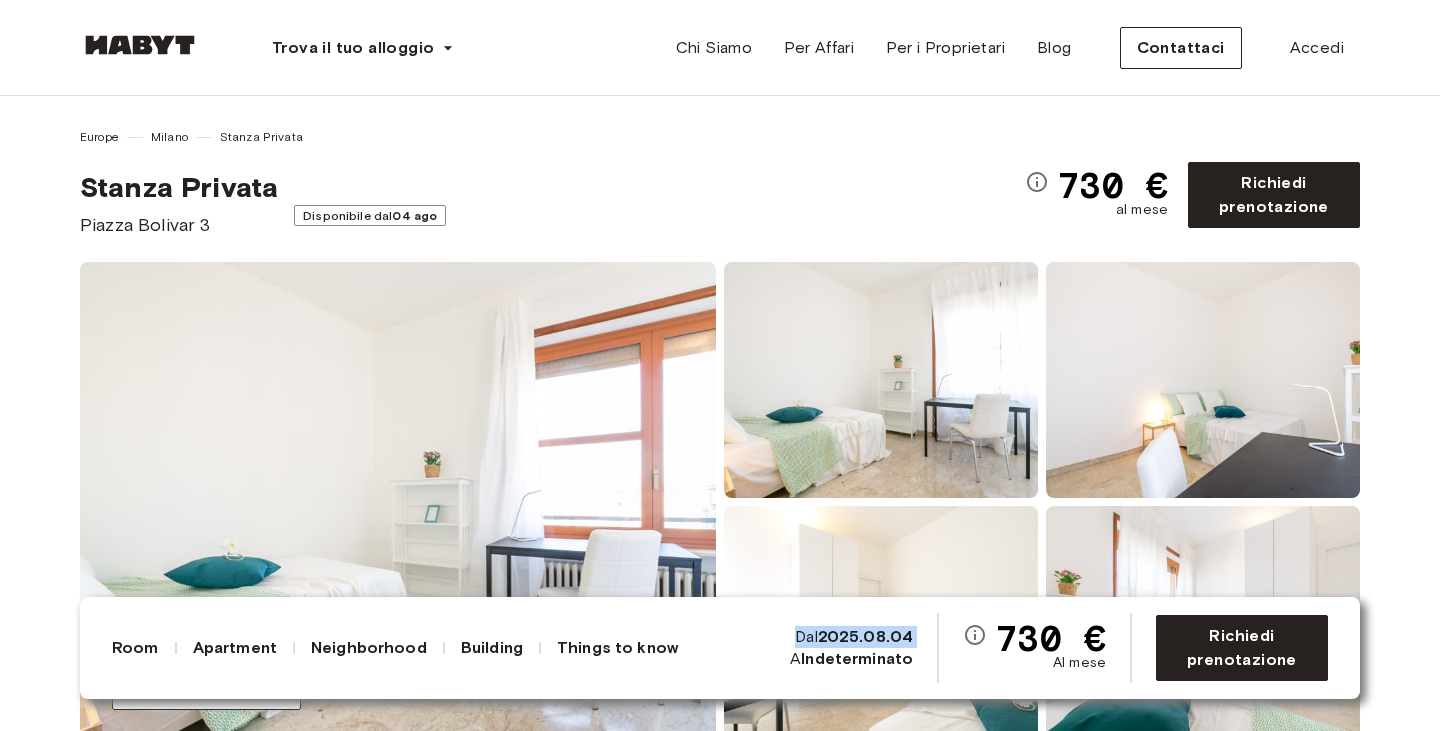 click on "2025.08.04" at bounding box center (866, 636) 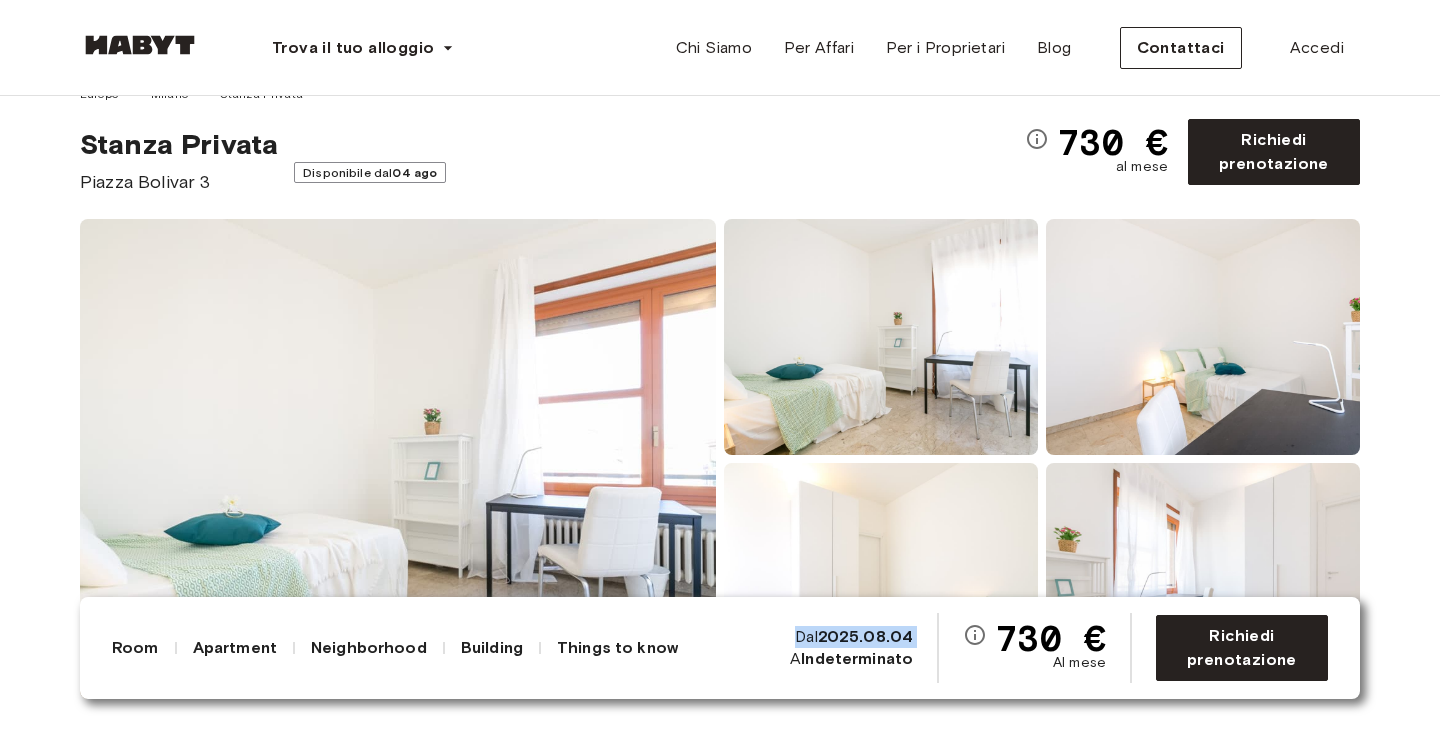 scroll, scrollTop: 46, scrollLeft: 0, axis: vertical 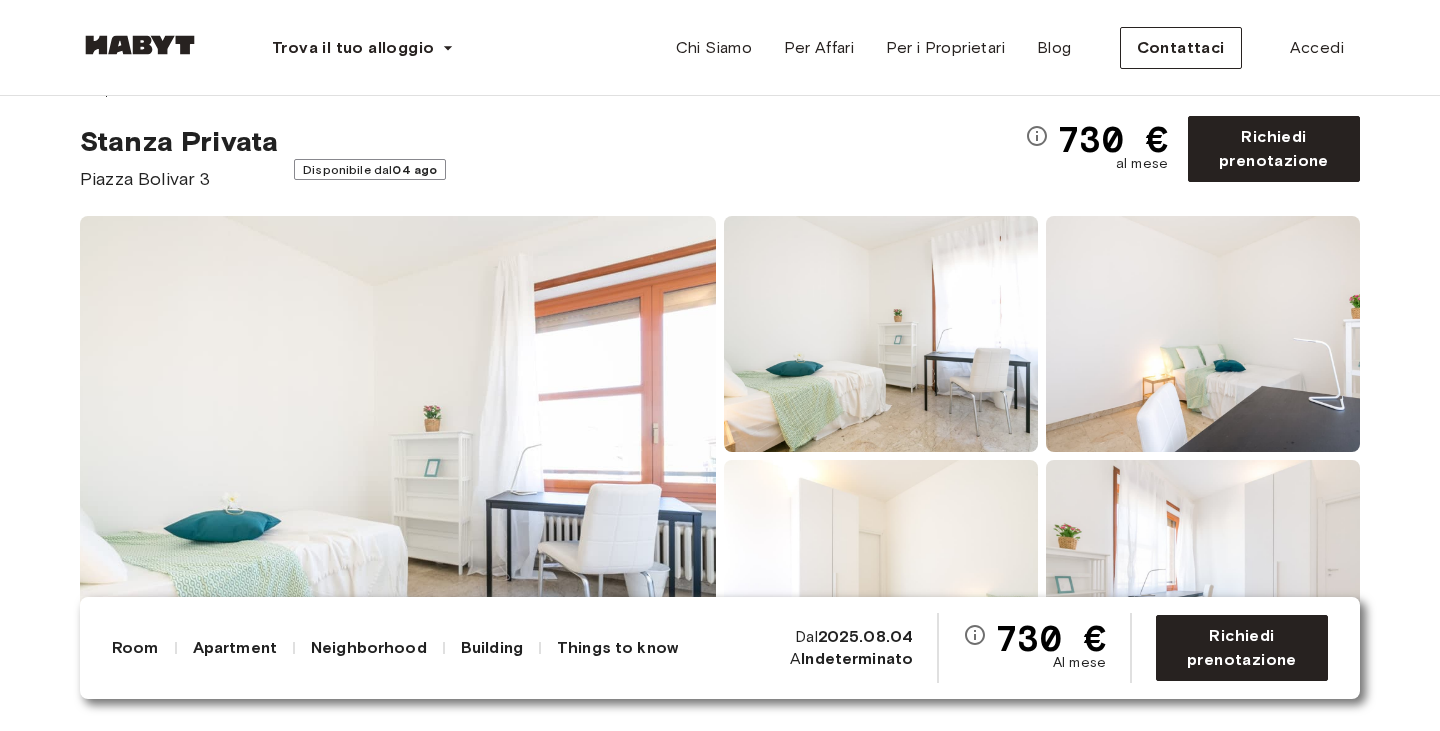 click on "Disponibile dal  04 ago" at bounding box center [370, 169] 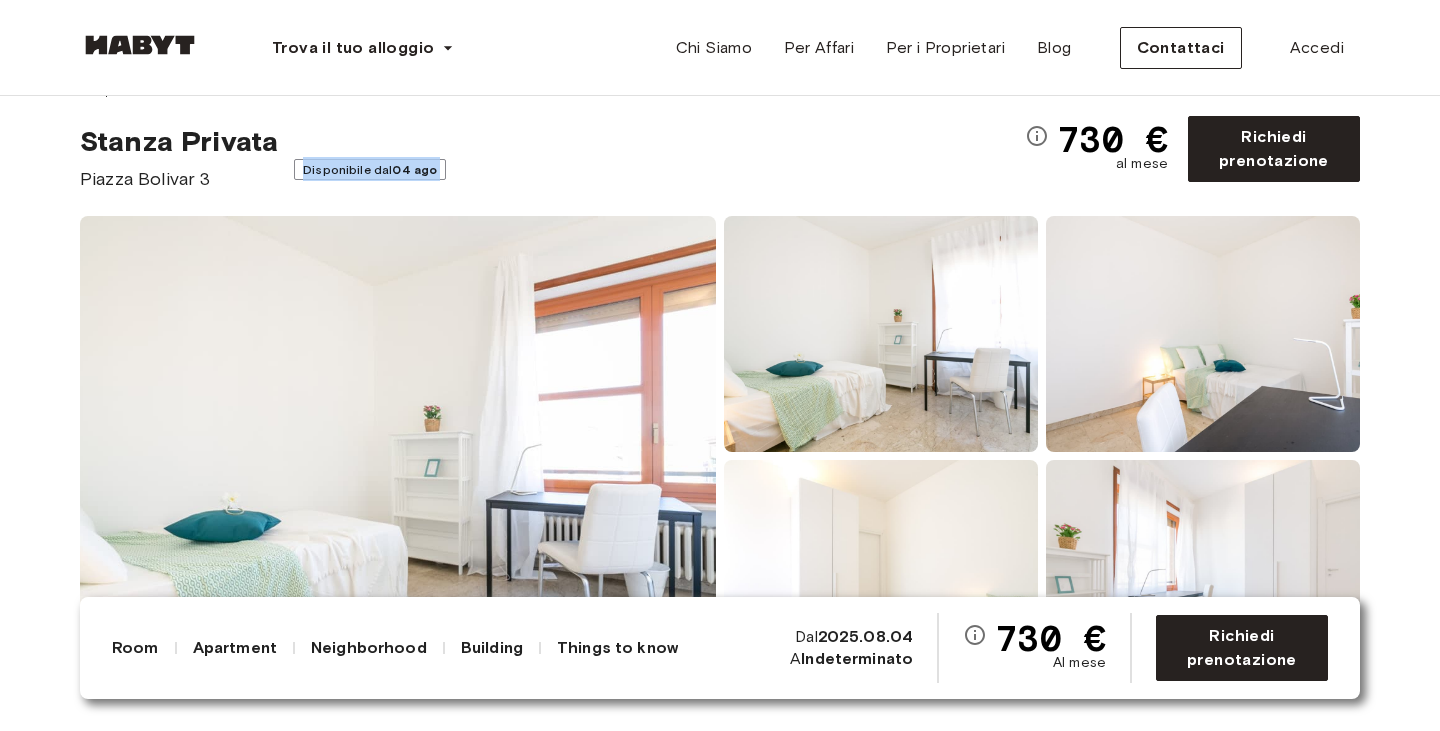 click on "Disponibile dal  04 ago" at bounding box center (370, 169) 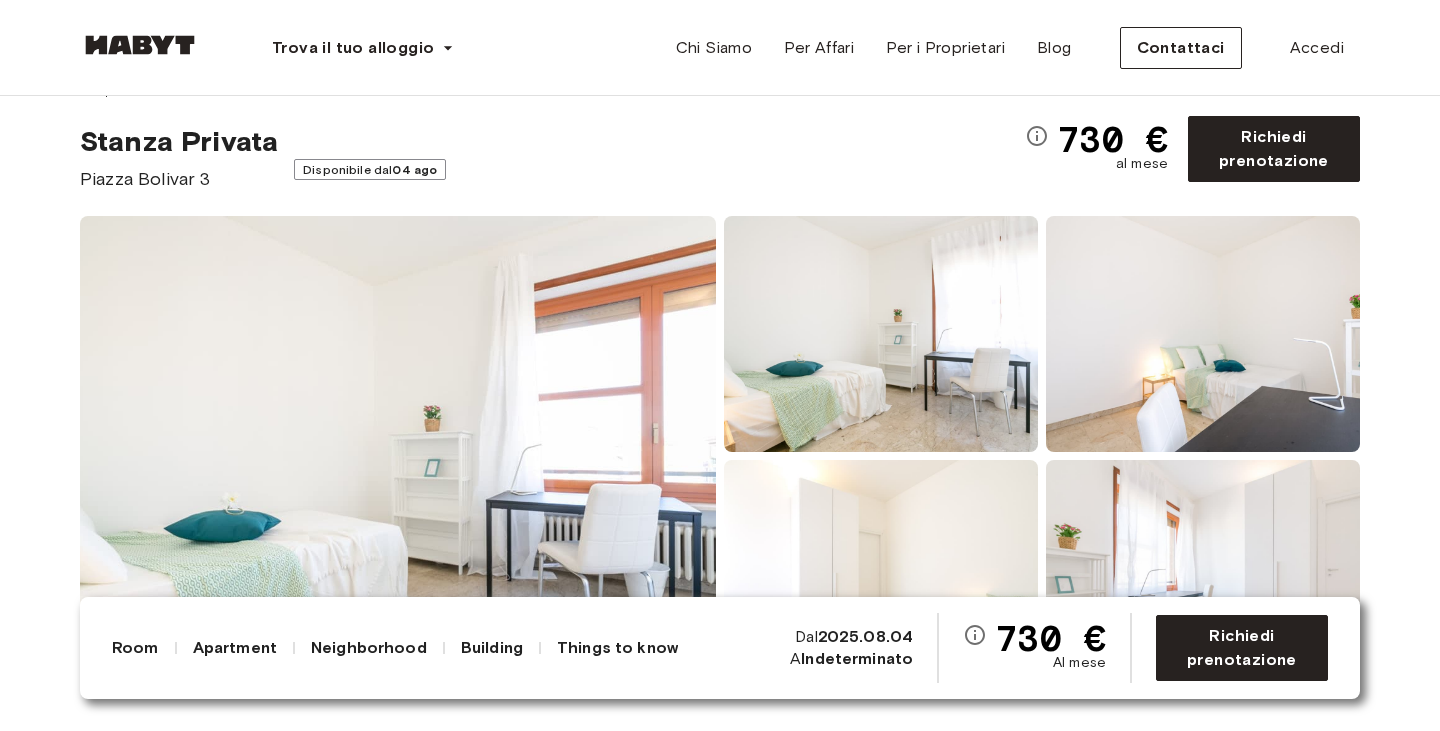 click on "Show all photos" at bounding box center (720, 456) 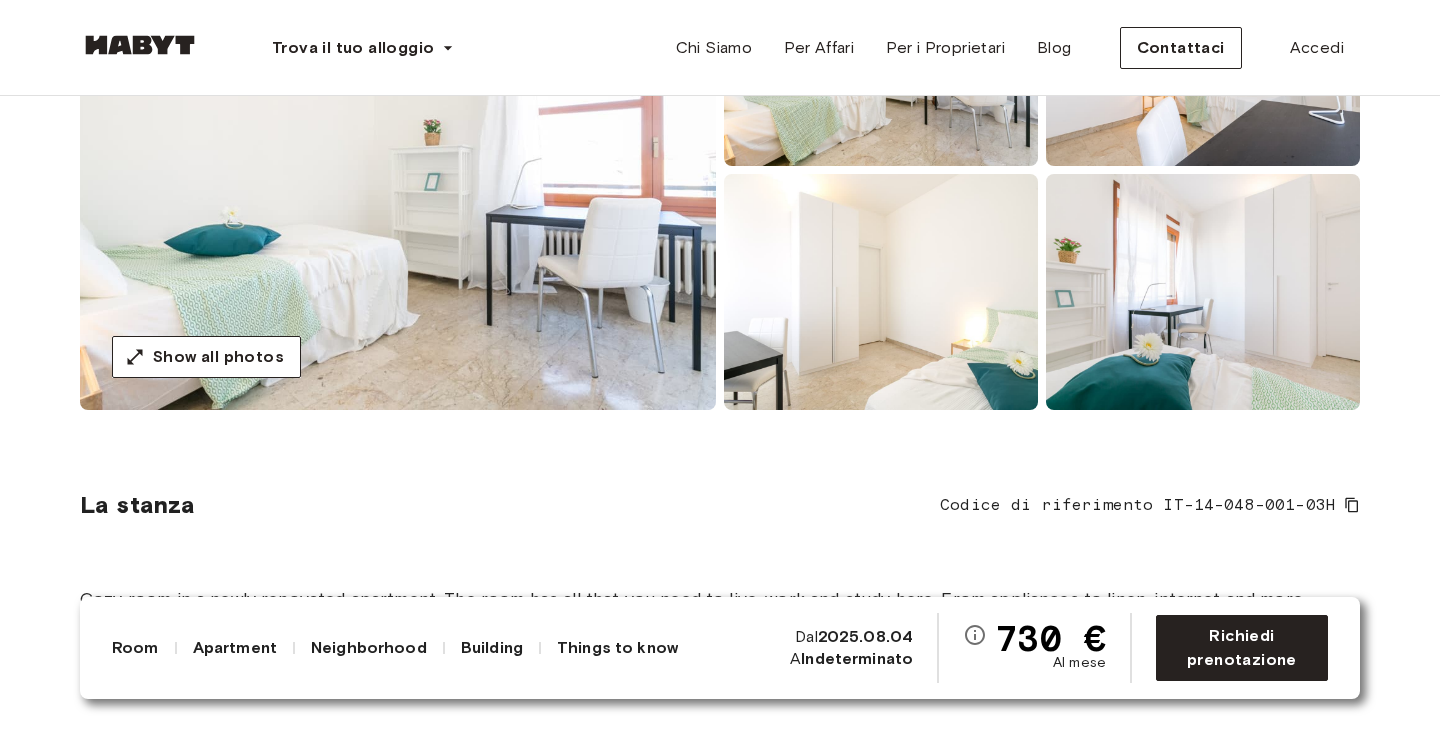 scroll, scrollTop: 338, scrollLeft: 0, axis: vertical 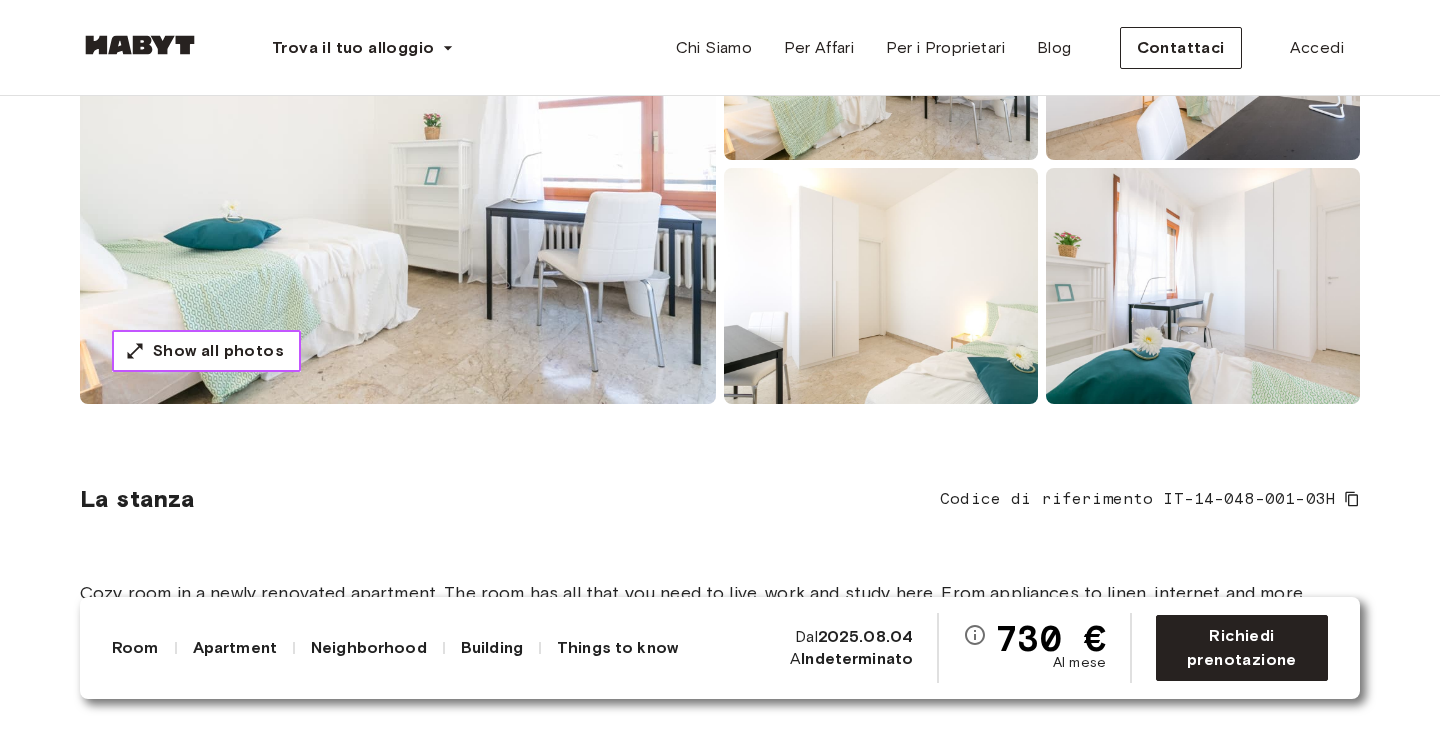click on "Show all photos" at bounding box center [218, 351] 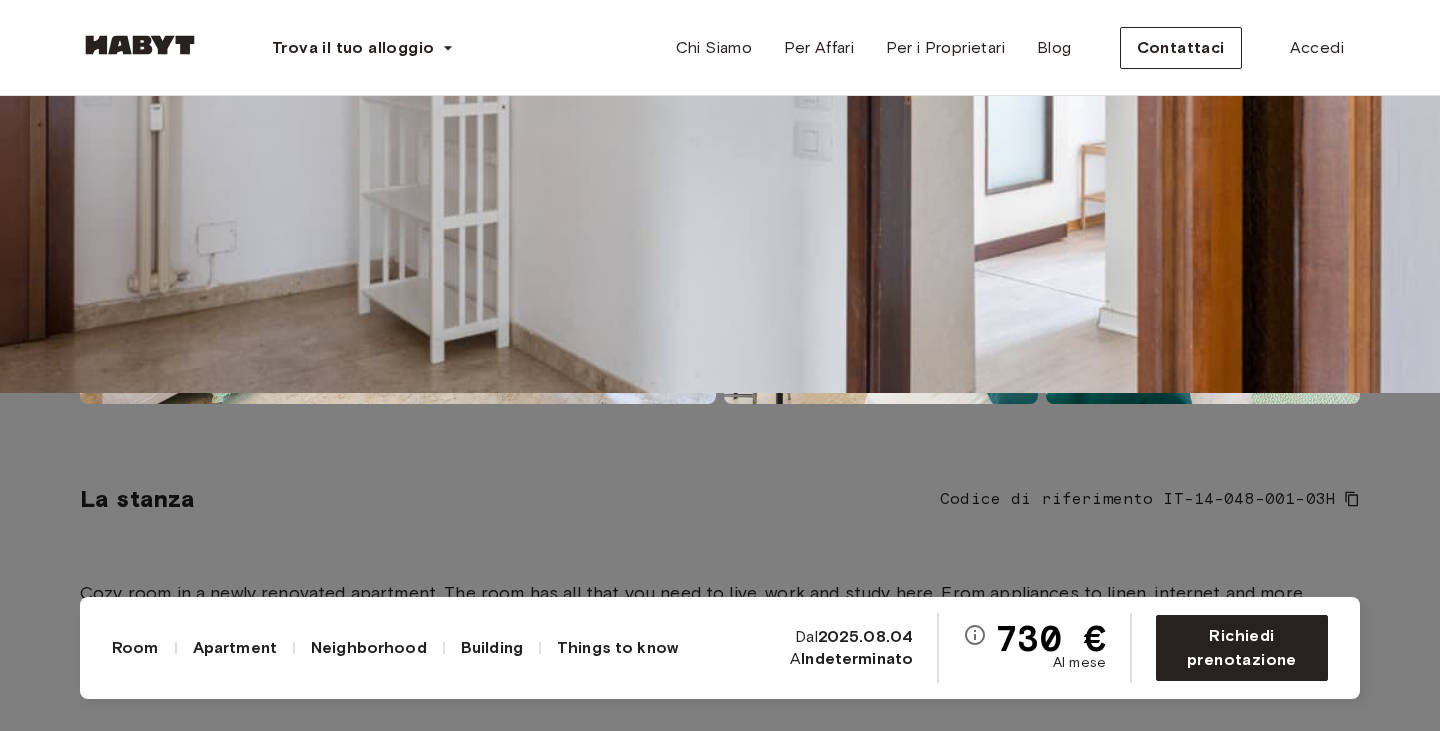 click at bounding box center [720, 27] 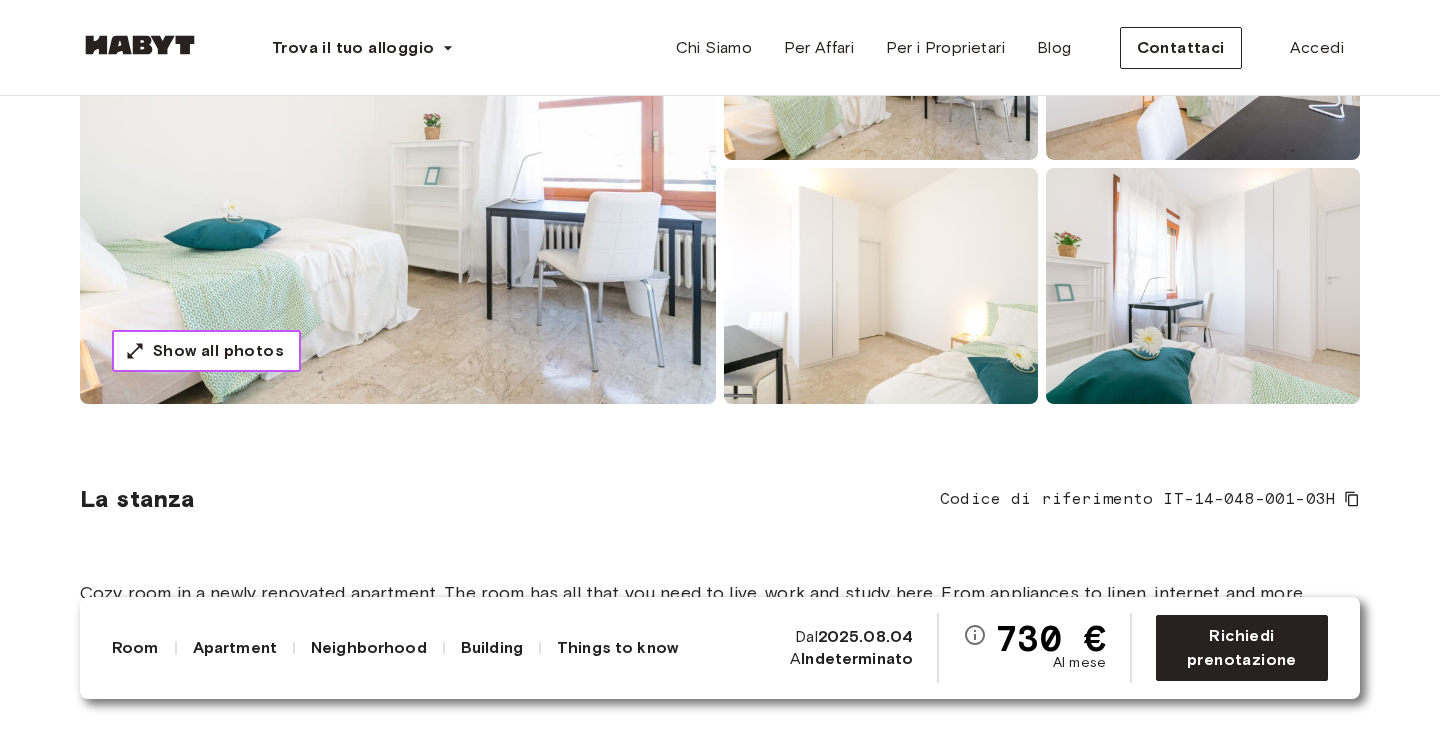 scroll, scrollTop: 0, scrollLeft: 0, axis: both 